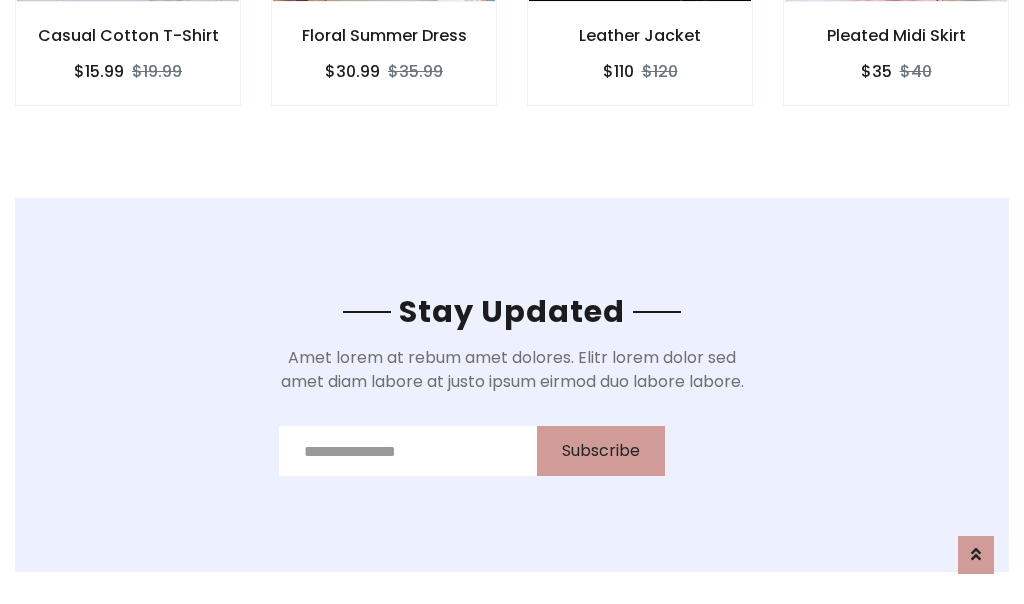 scroll, scrollTop: 0, scrollLeft: 0, axis: both 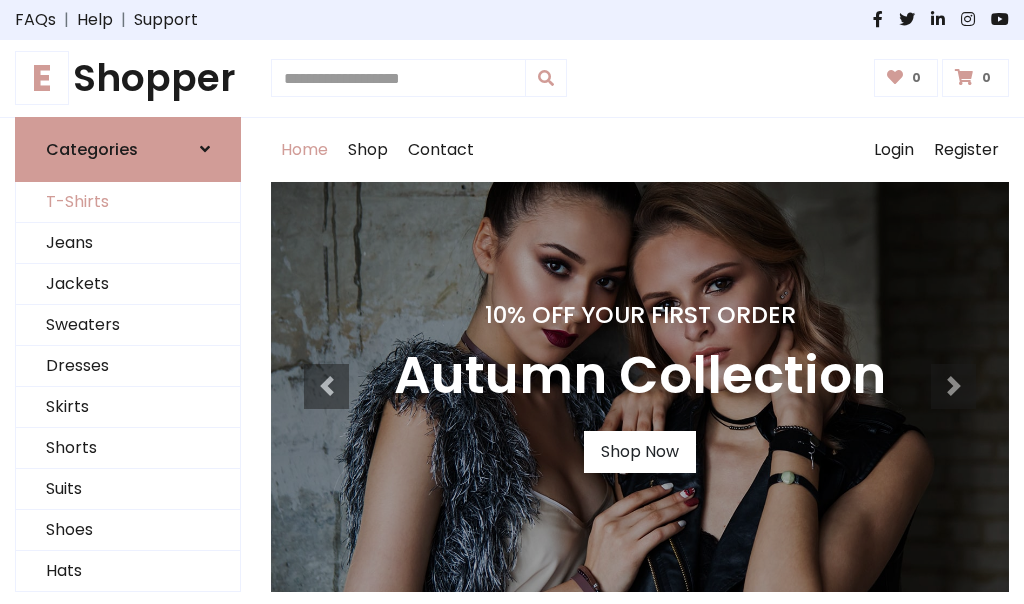 click on "T-Shirts" at bounding box center [128, 202] 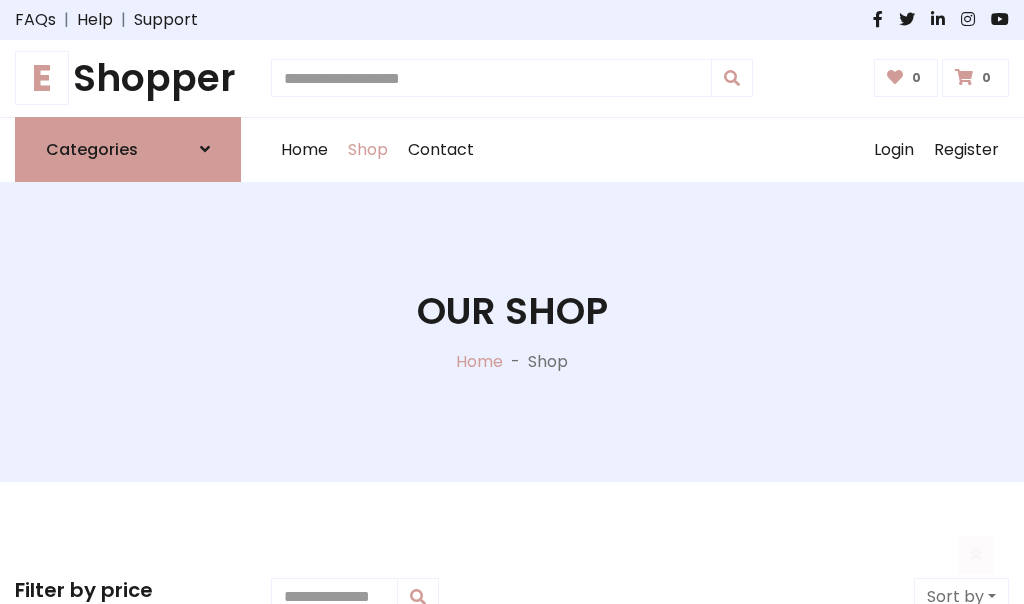 scroll, scrollTop: 485, scrollLeft: 0, axis: vertical 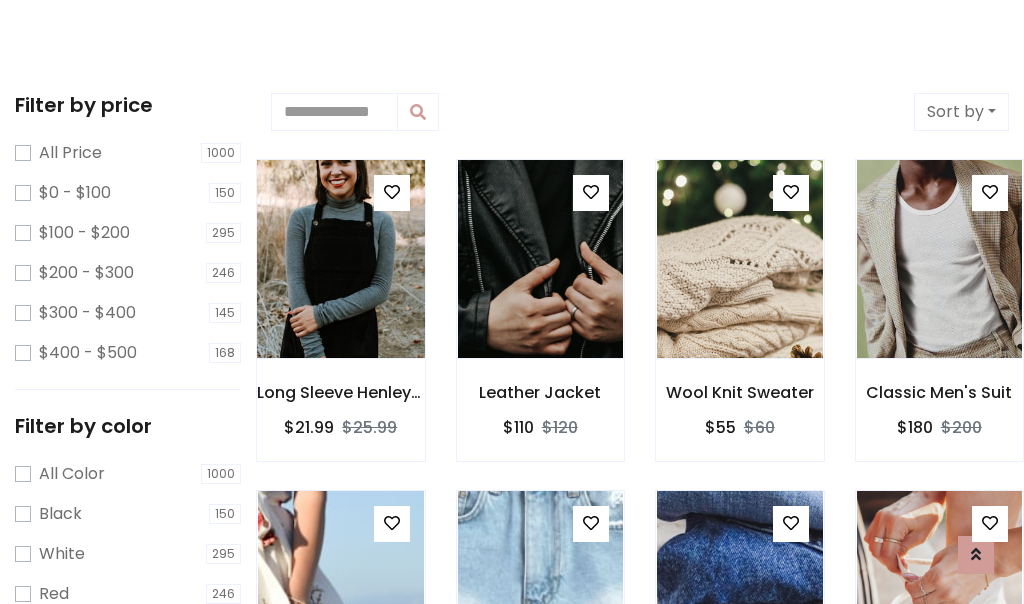 click at bounding box center (340, 259) 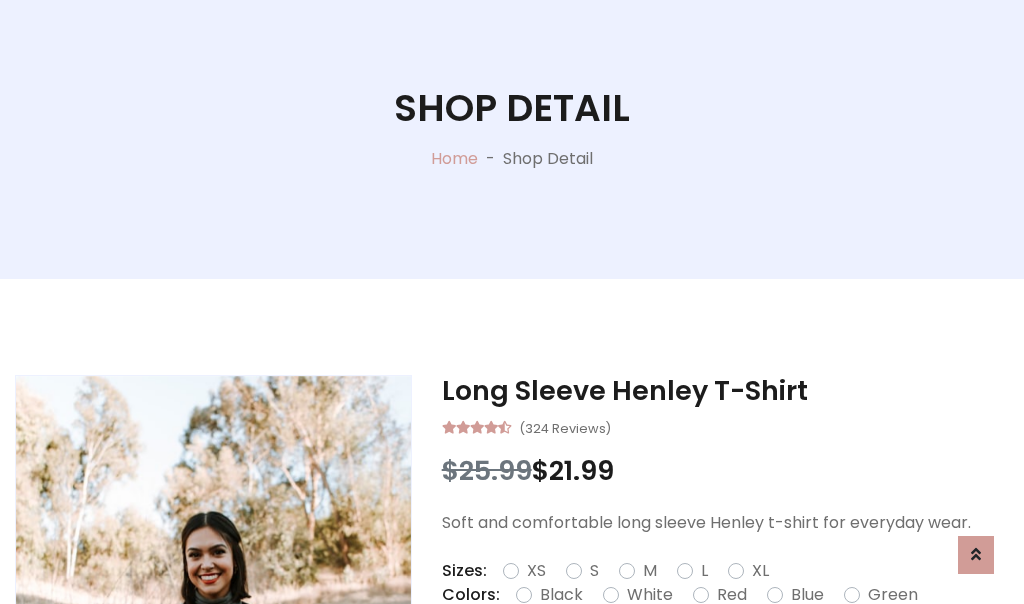 scroll, scrollTop: 365, scrollLeft: 0, axis: vertical 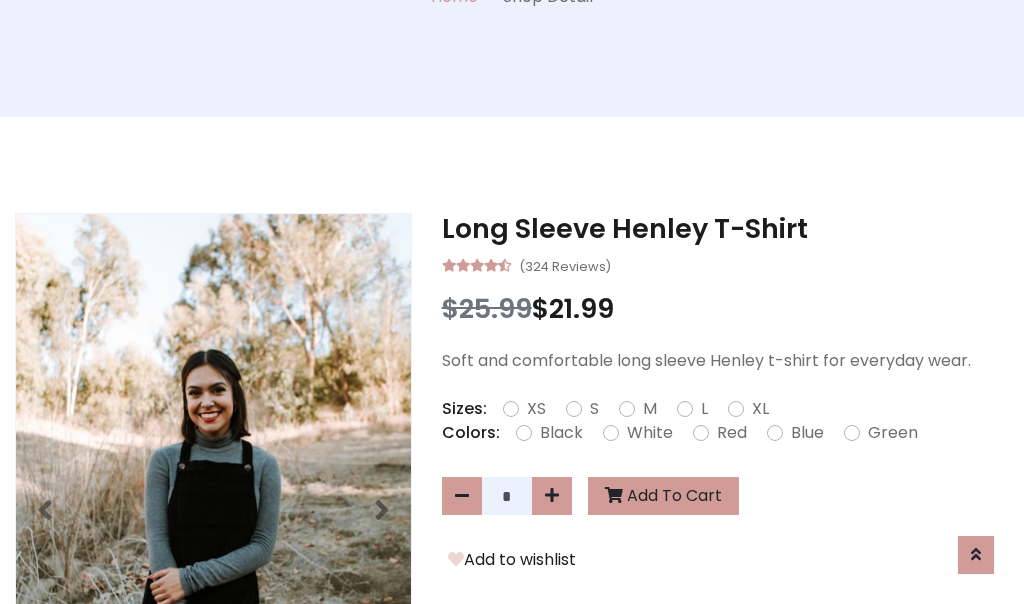 click on "XS" at bounding box center (536, 409) 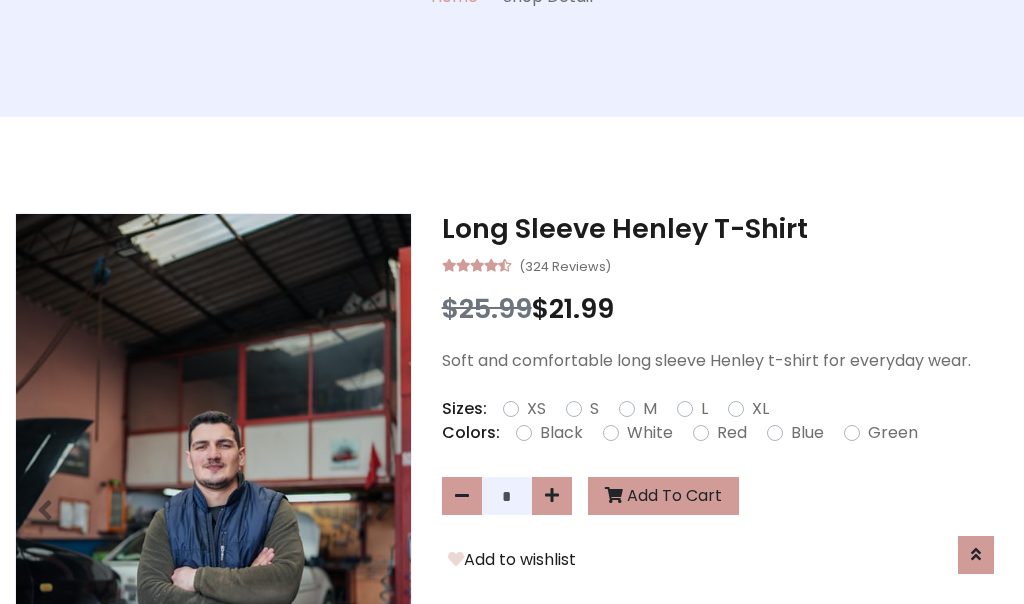 click on "White" at bounding box center (650, 433) 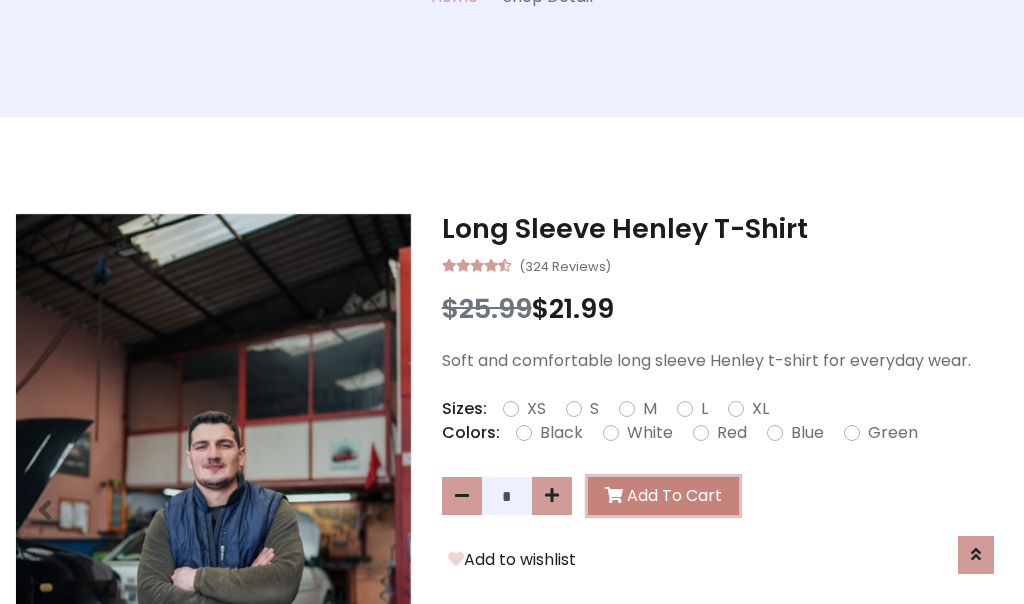 click on "Add To Cart" at bounding box center (663, 496) 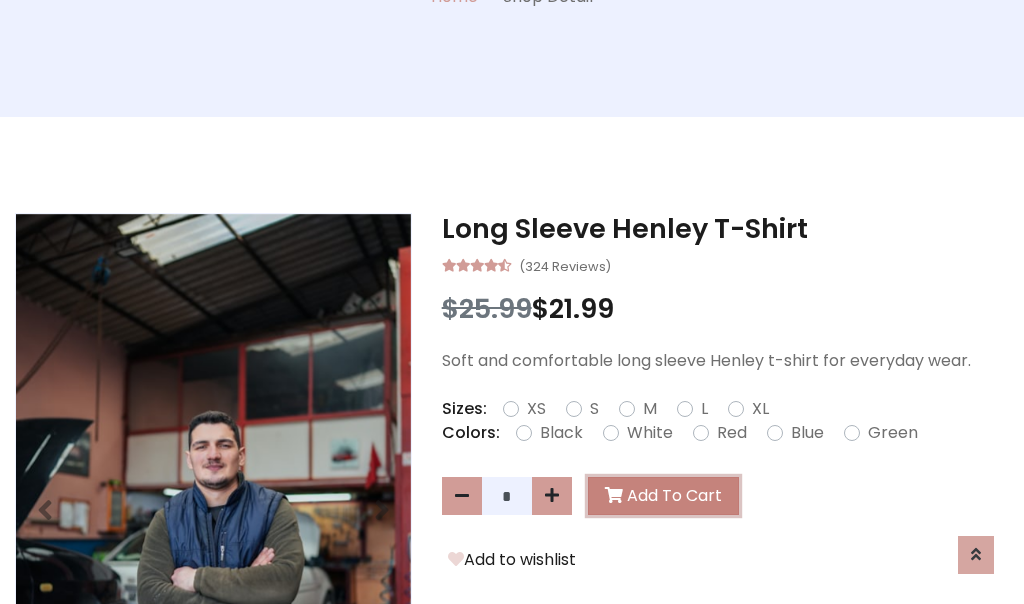 scroll, scrollTop: 0, scrollLeft: 0, axis: both 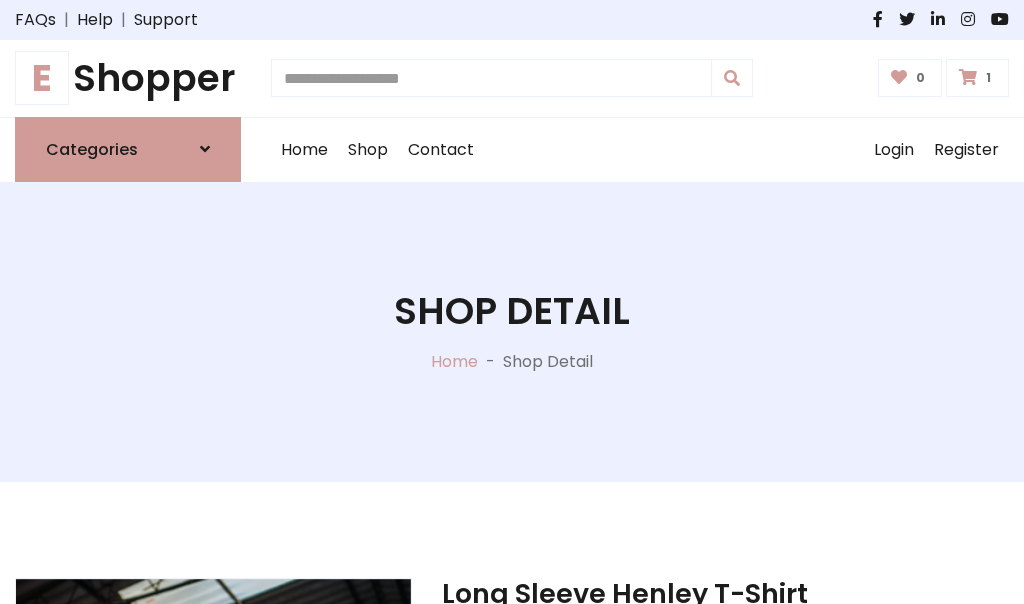 click at bounding box center (968, 77) 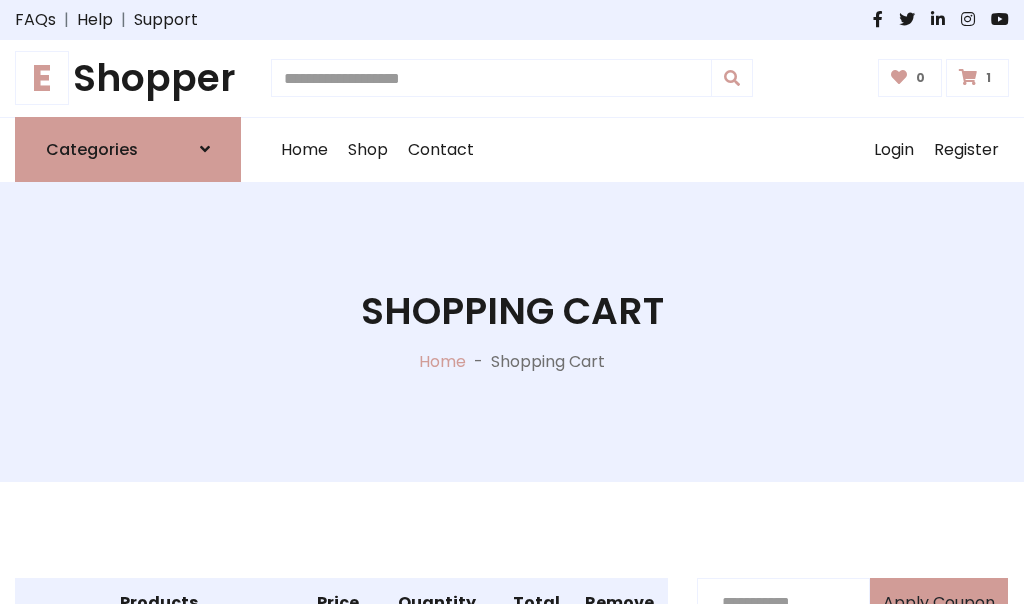 scroll, scrollTop: 468, scrollLeft: 0, axis: vertical 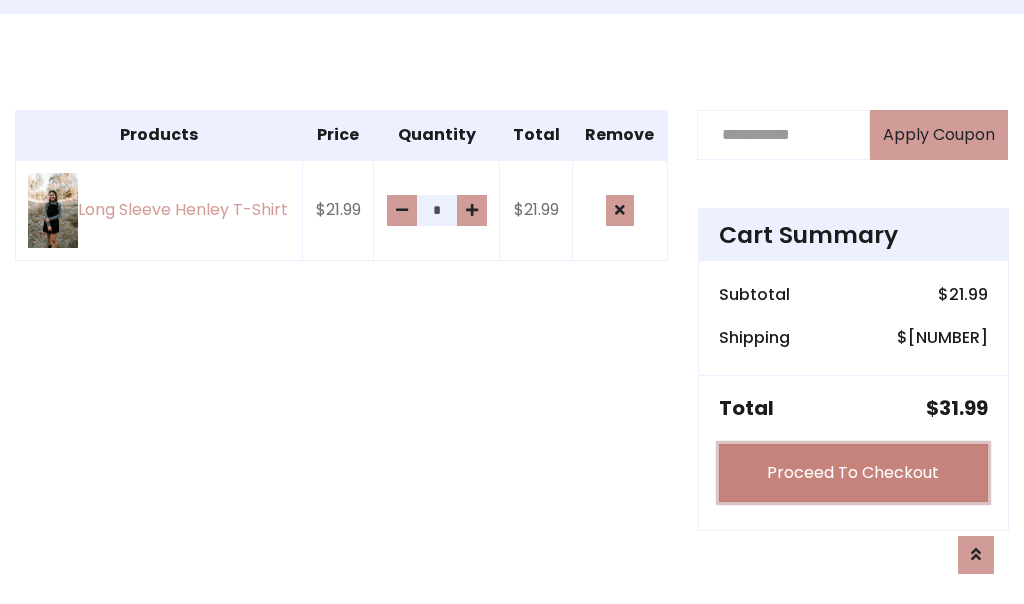 click on "Proceed To Checkout" at bounding box center [853, 473] 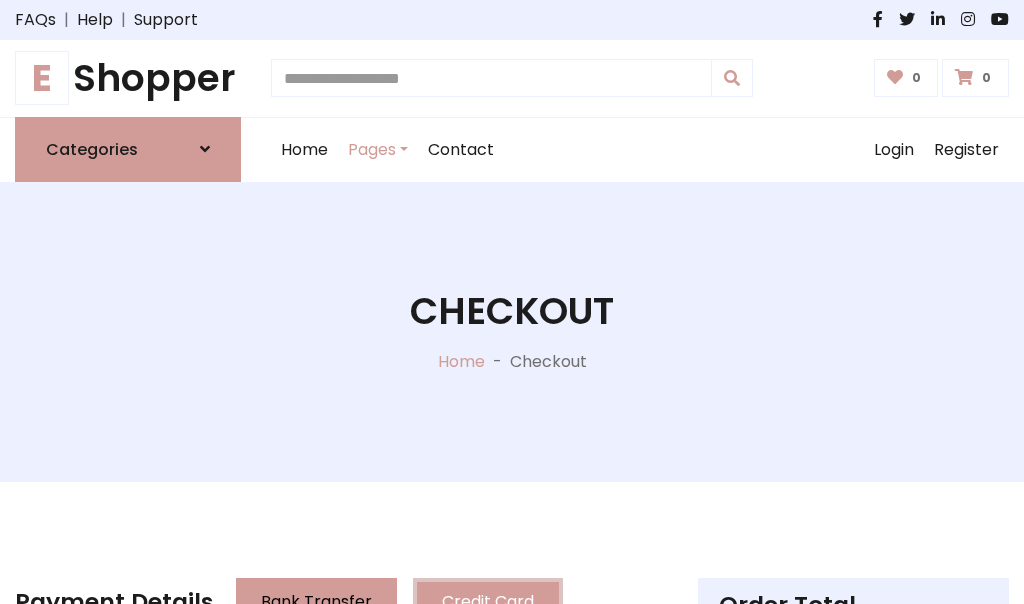 scroll, scrollTop: 0, scrollLeft: 0, axis: both 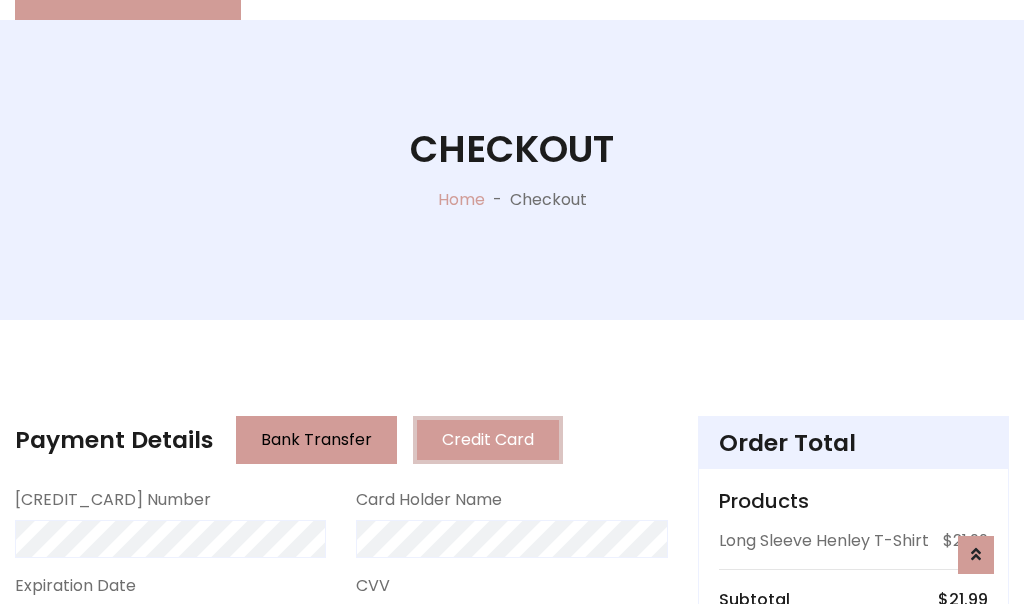 click on "Go to shipping" at bounding box center (853, 856) 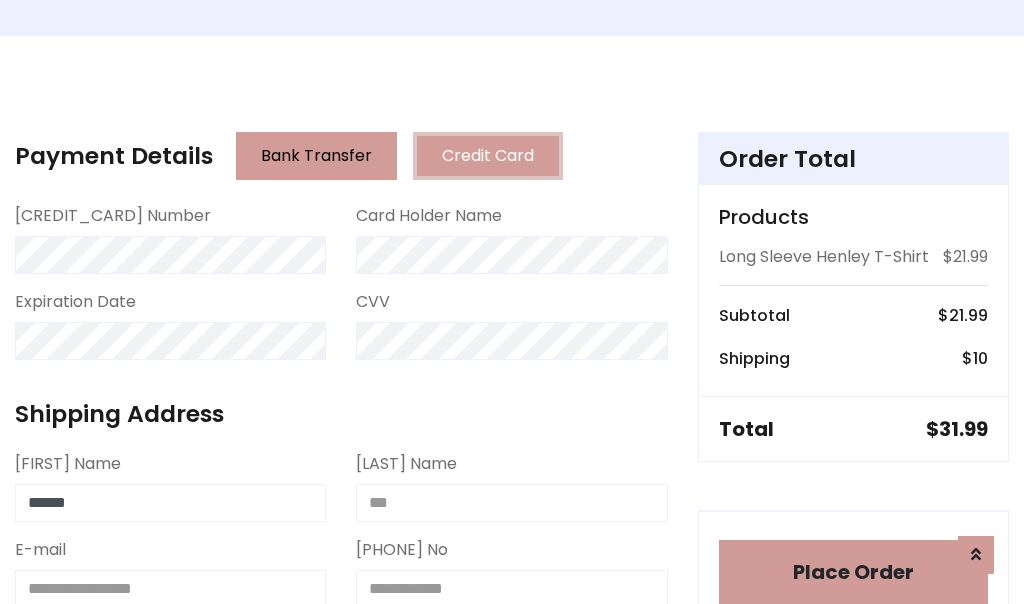 type on "******" 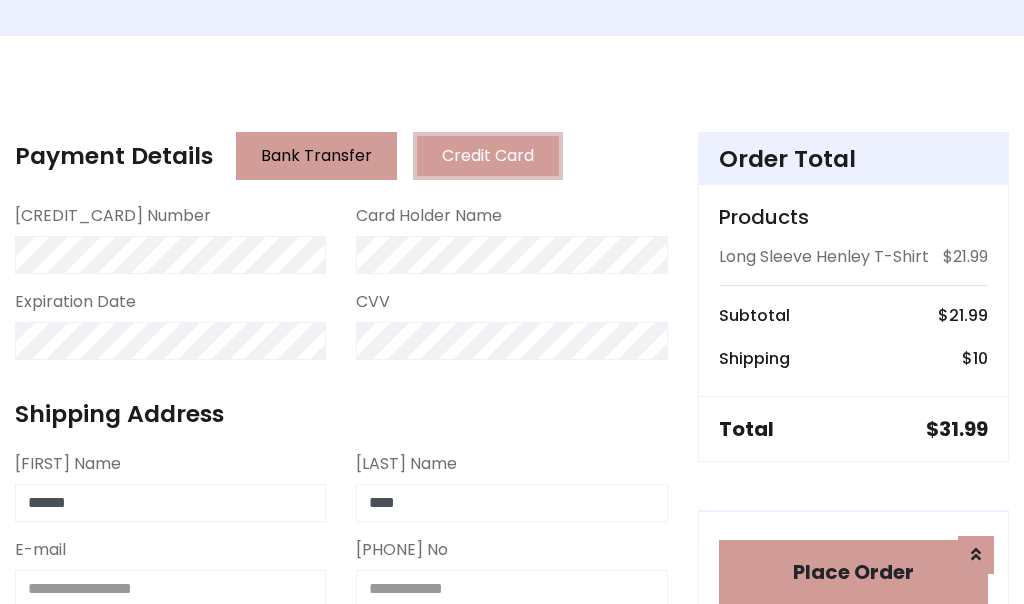 type on "****" 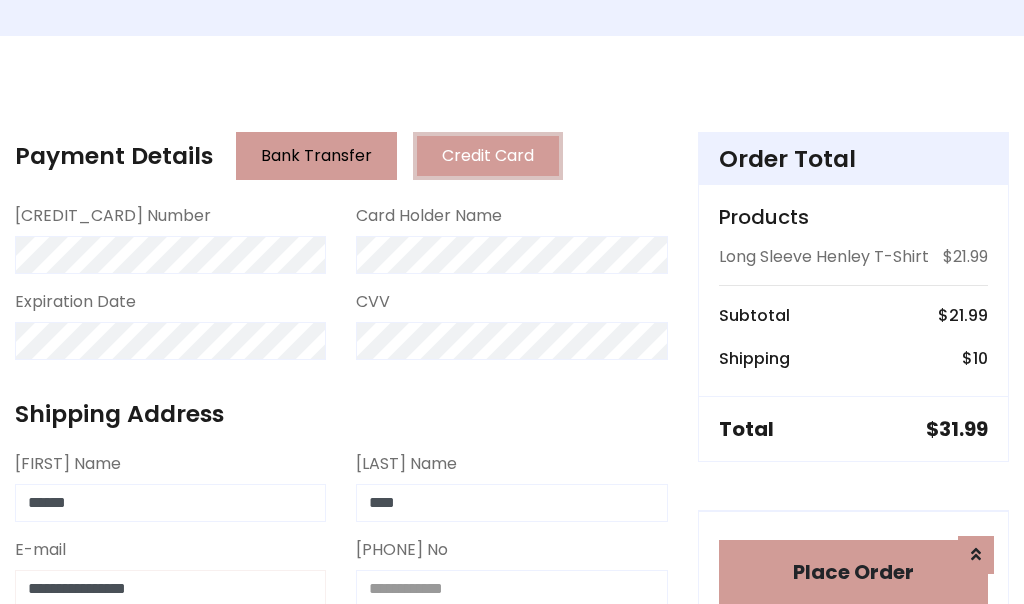 scroll, scrollTop: 450, scrollLeft: 0, axis: vertical 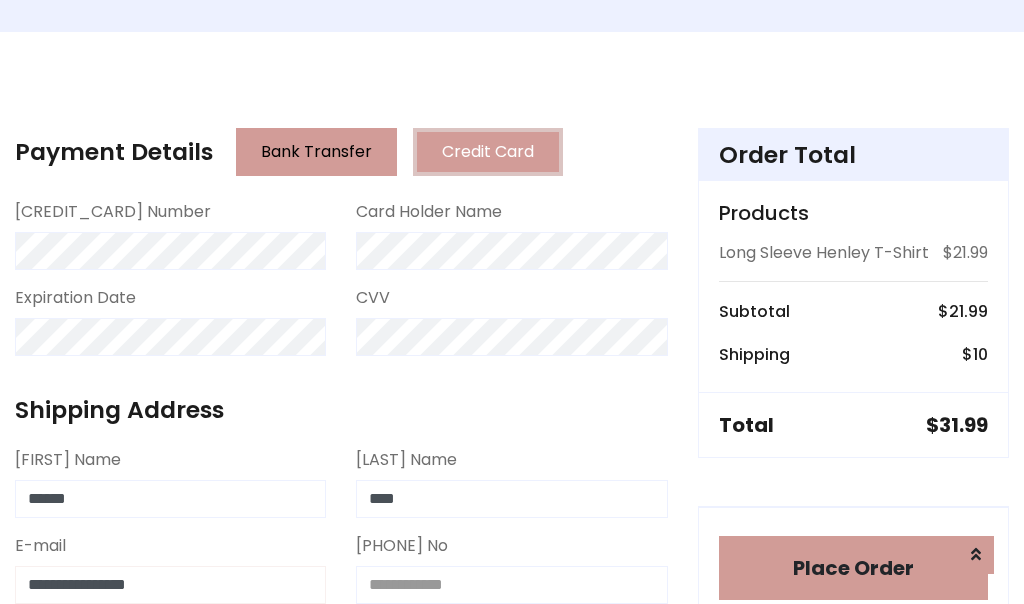 type on "**********" 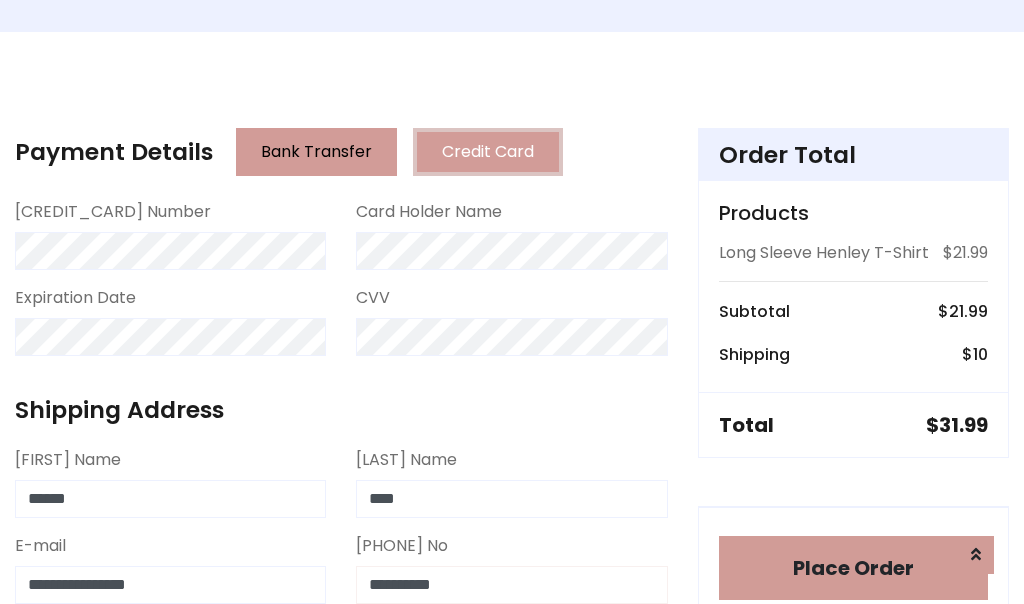 type on "**********" 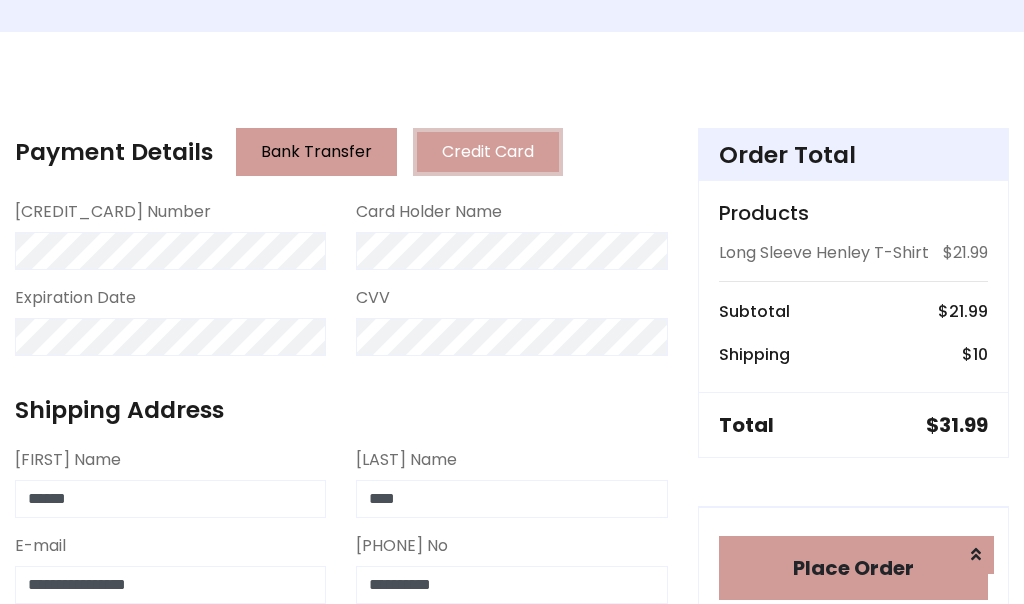 scroll, scrollTop: 819, scrollLeft: 0, axis: vertical 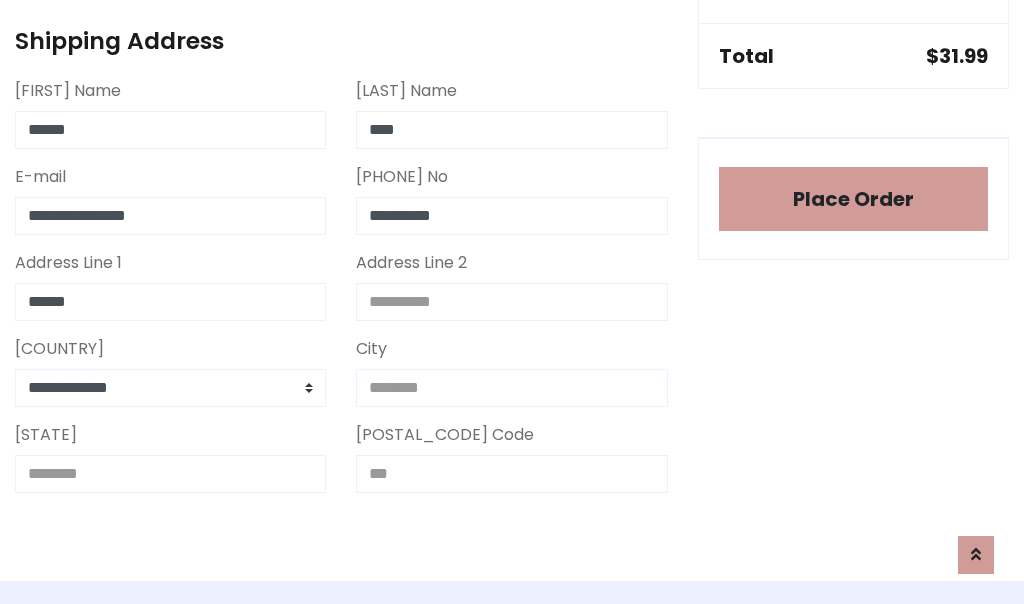 type on "******" 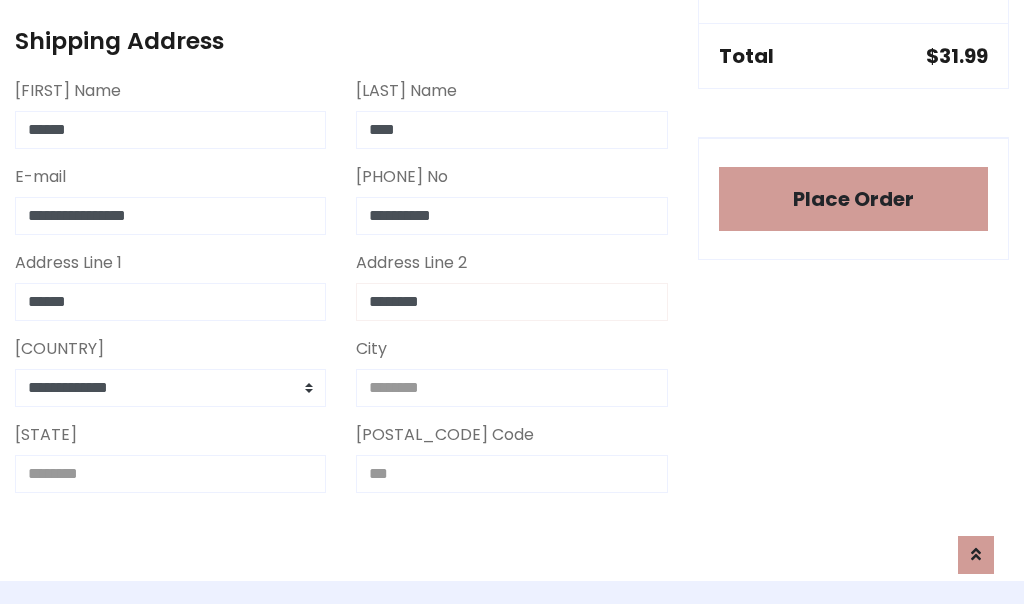 type on "********" 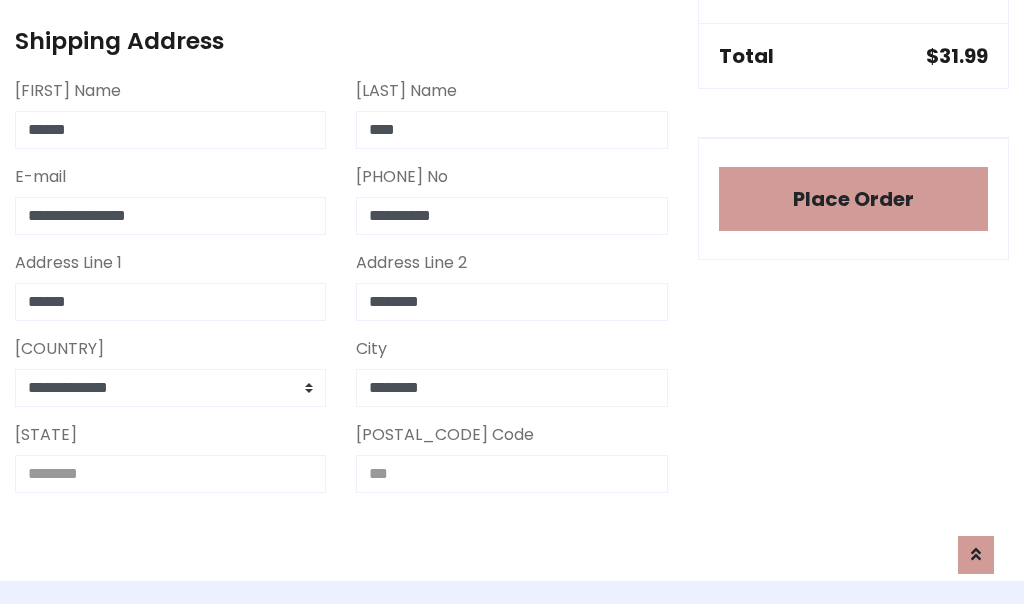 type on "********" 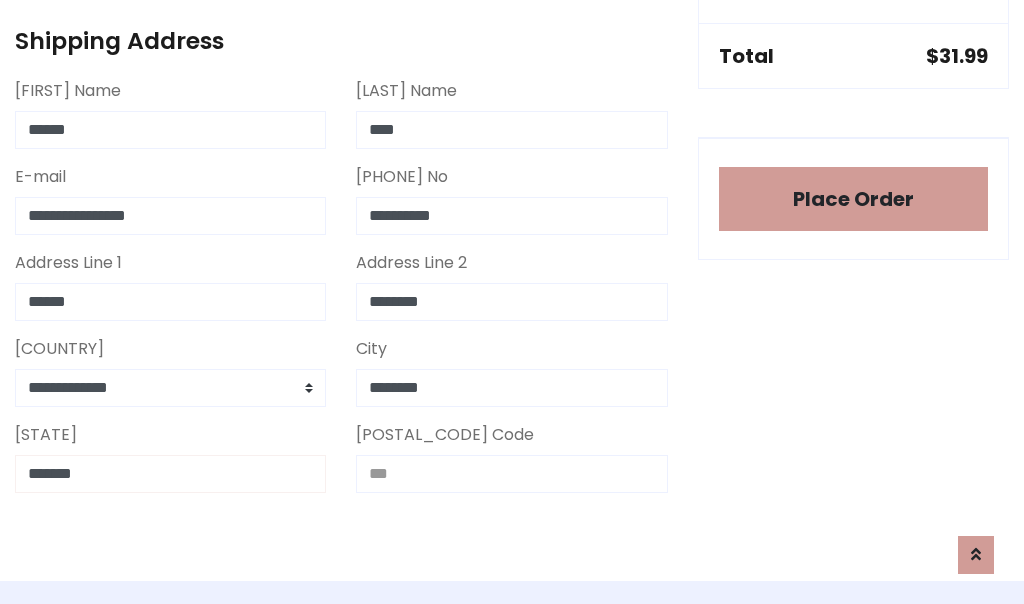 type on "*******" 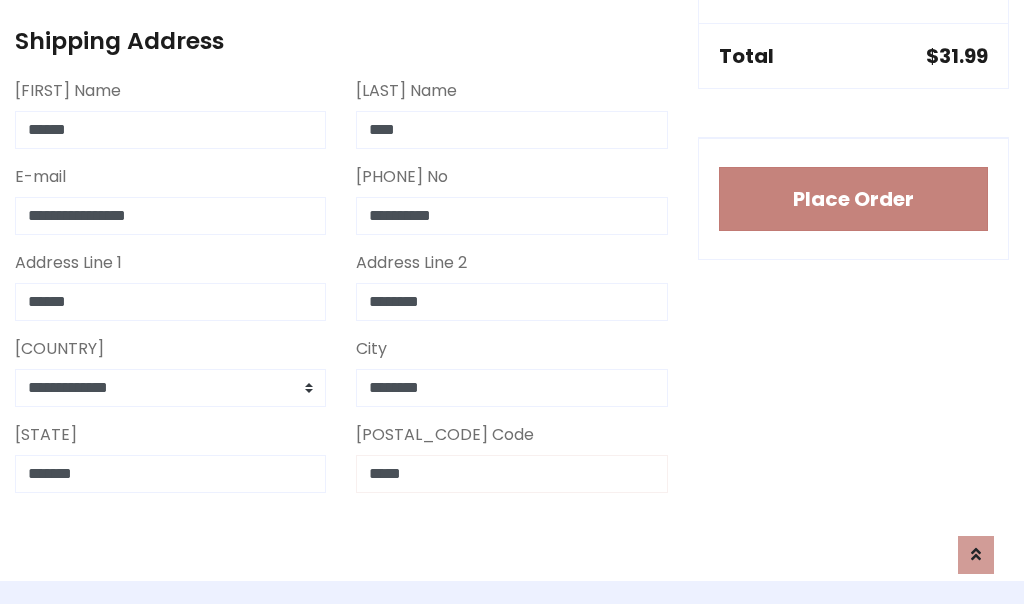 type on "*****" 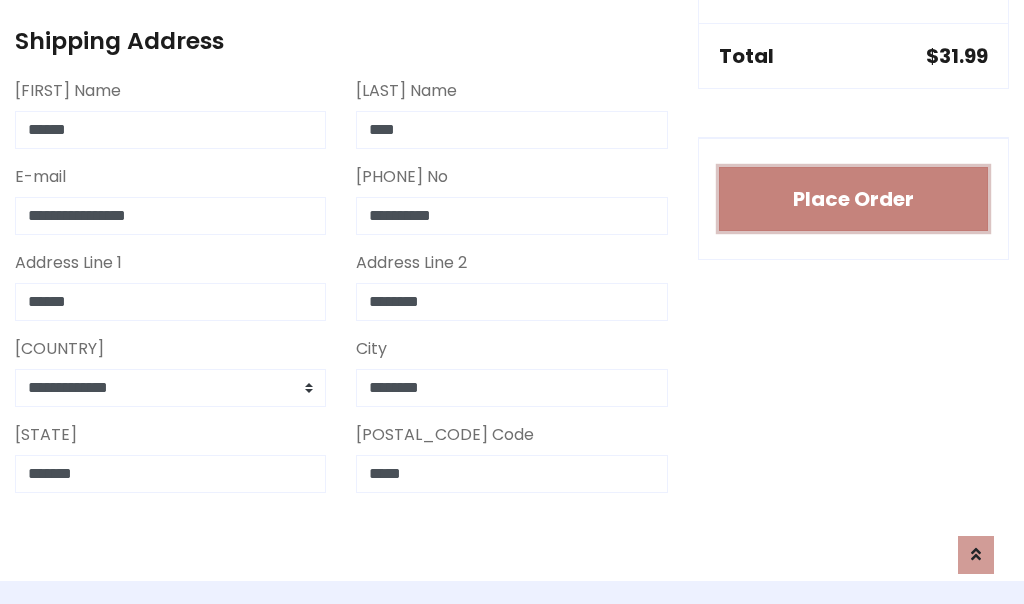 click on "Place Order" at bounding box center (853, 199) 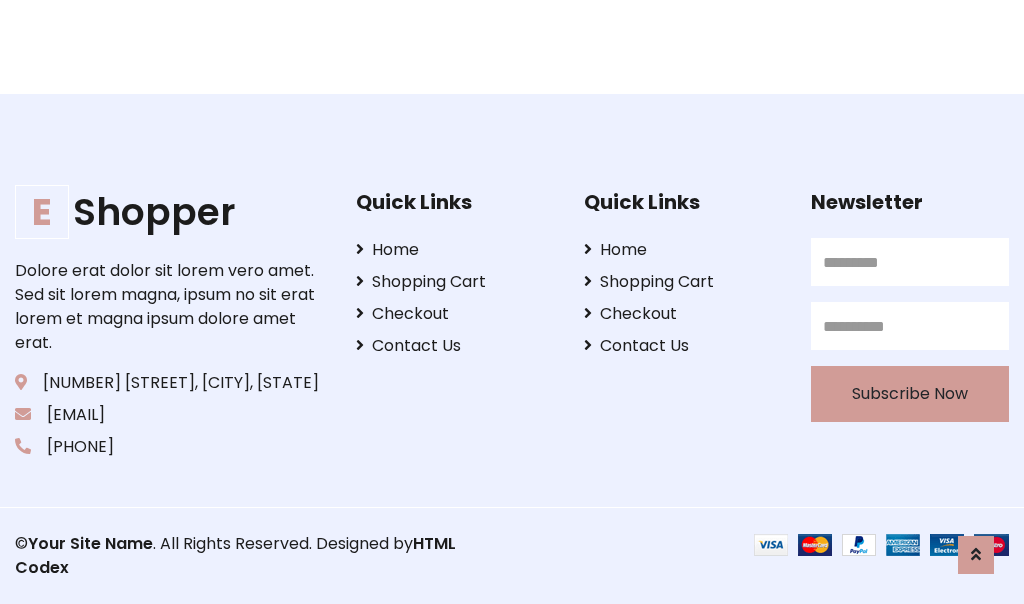 scroll, scrollTop: 0, scrollLeft: 0, axis: both 